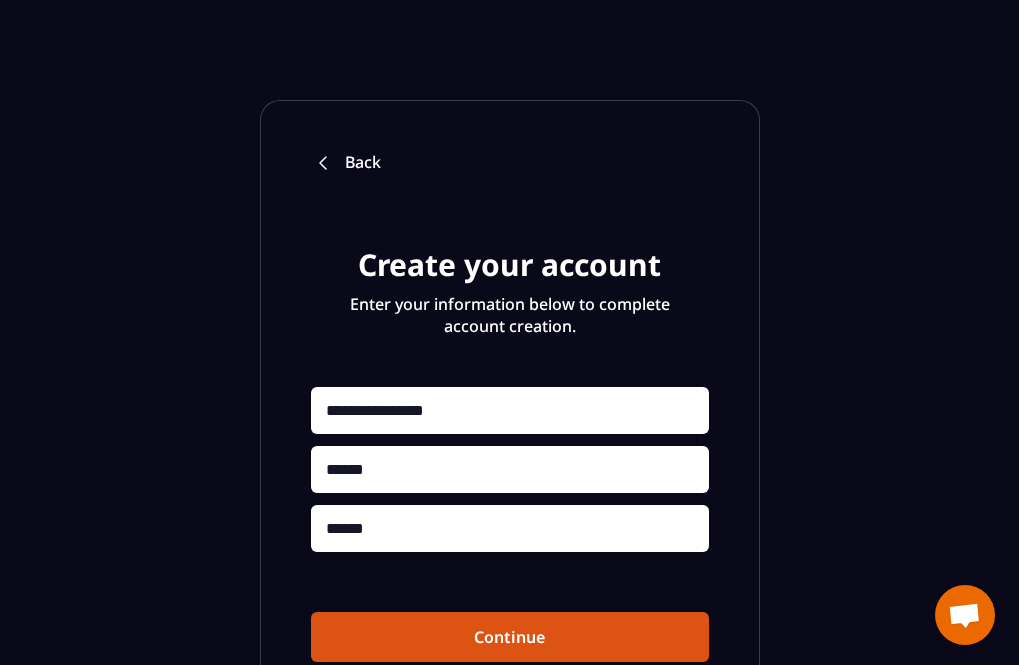 scroll, scrollTop: 0, scrollLeft: 0, axis: both 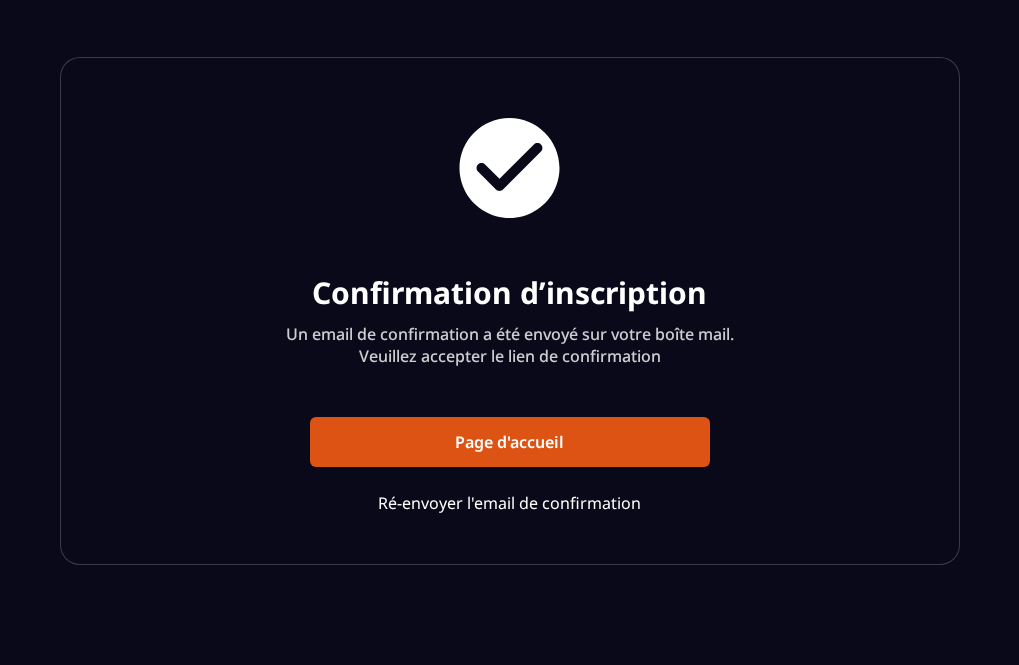 click on "Ré-envoyer l'email de confirmation" at bounding box center [509, 503] 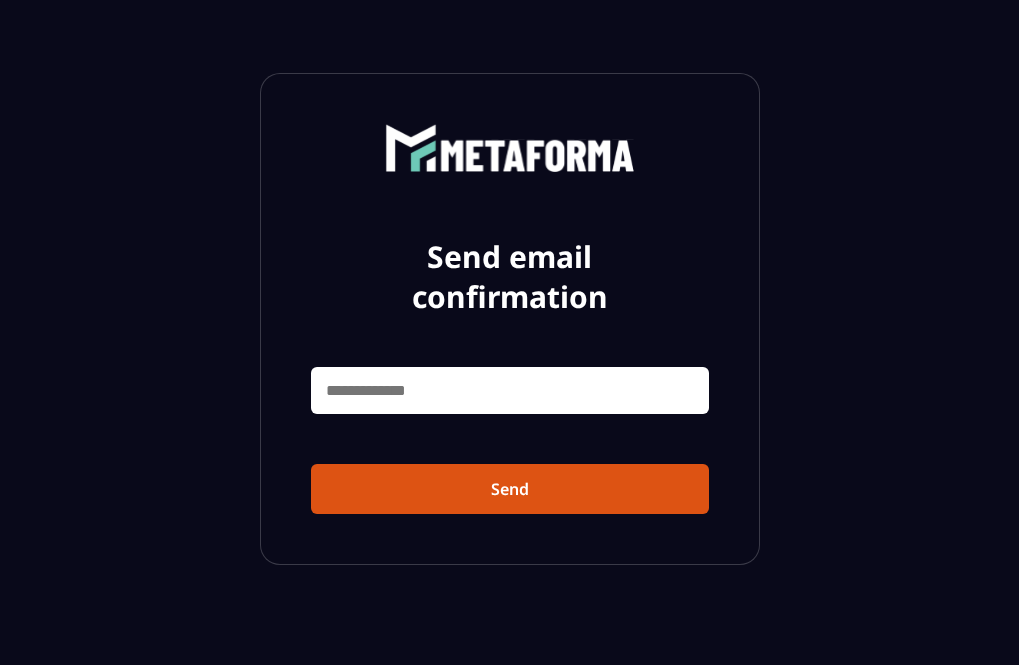 click at bounding box center (510, 390) 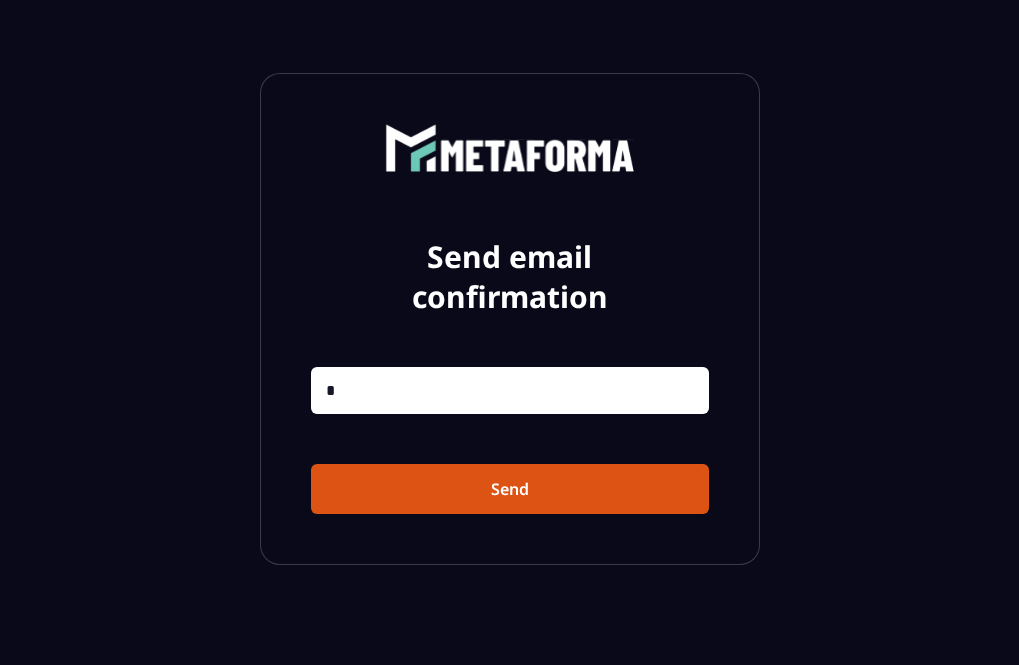 type 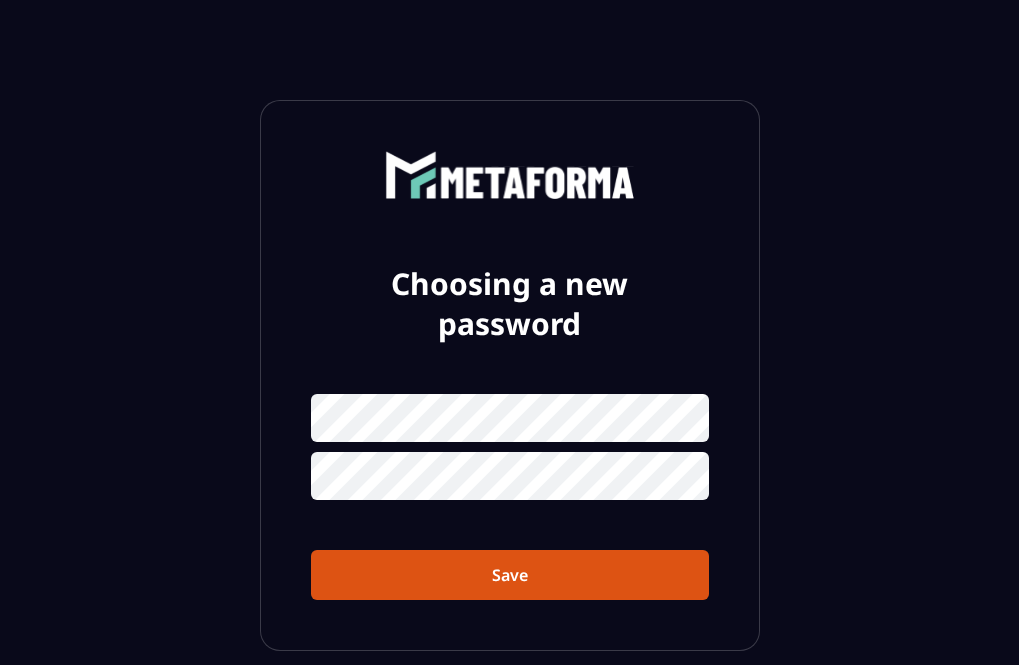scroll, scrollTop: 0, scrollLeft: 0, axis: both 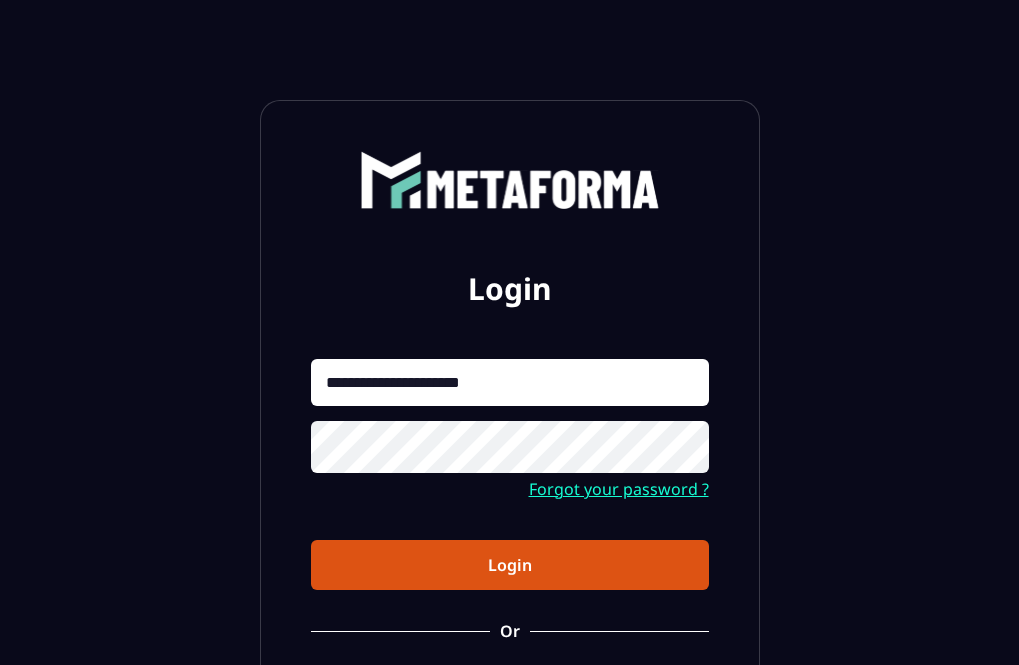 click on "**********" at bounding box center (510, 382) 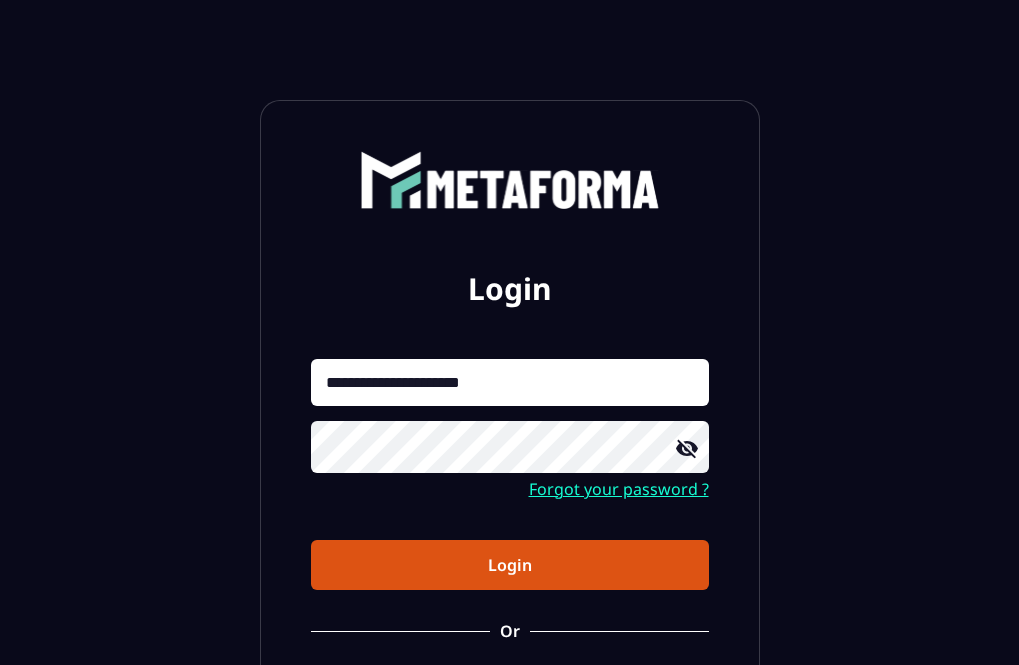 click on "**********" at bounding box center (510, 382) 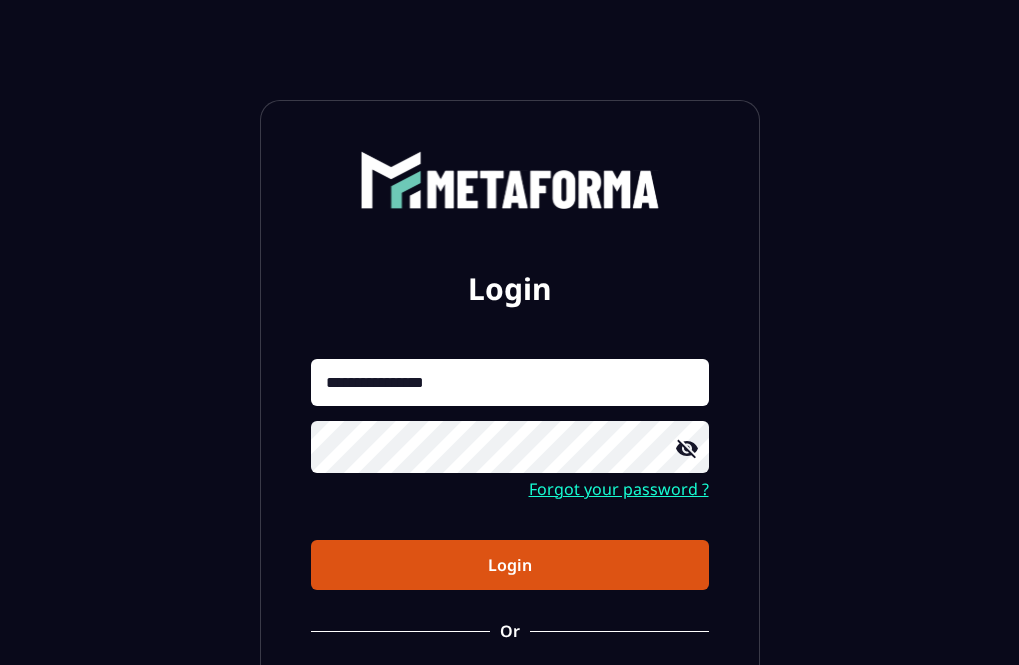 click on "**********" at bounding box center [510, 382] 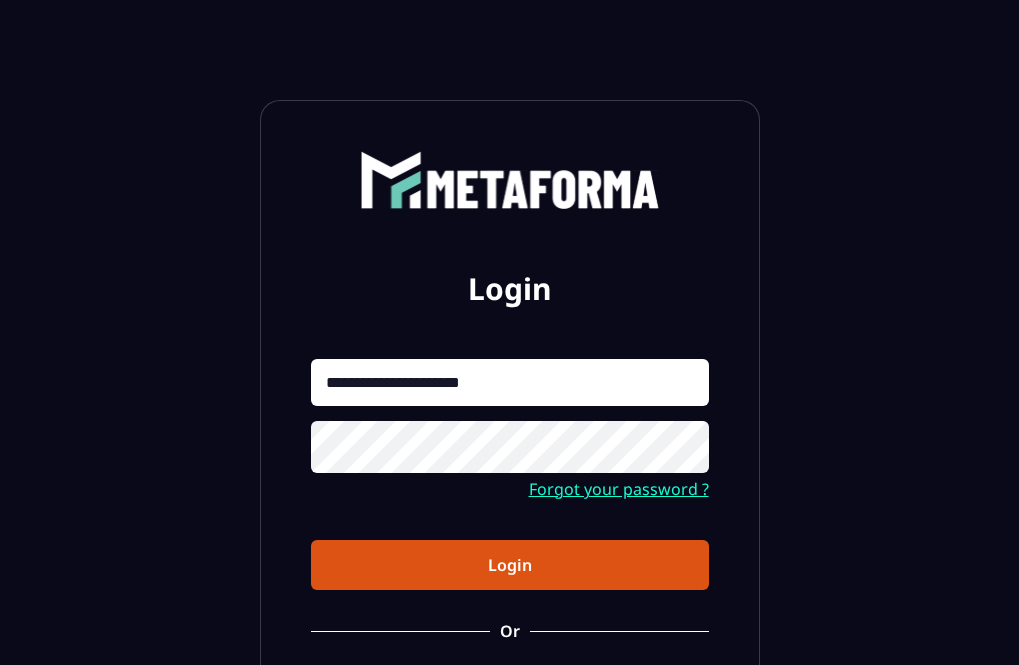 click on "**********" at bounding box center (510, 382) 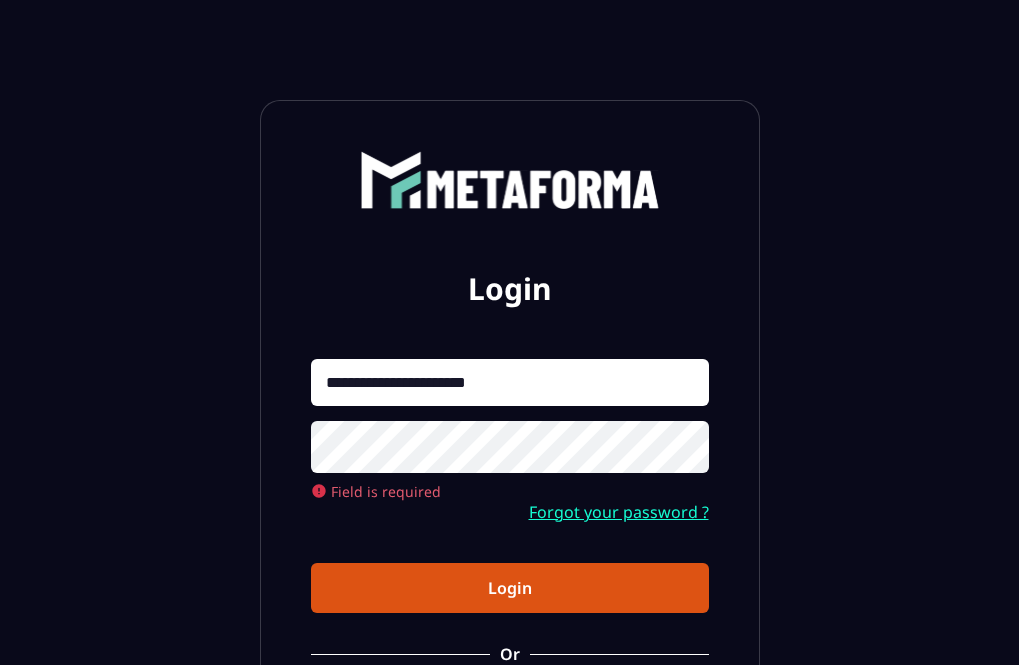 type on "**********" 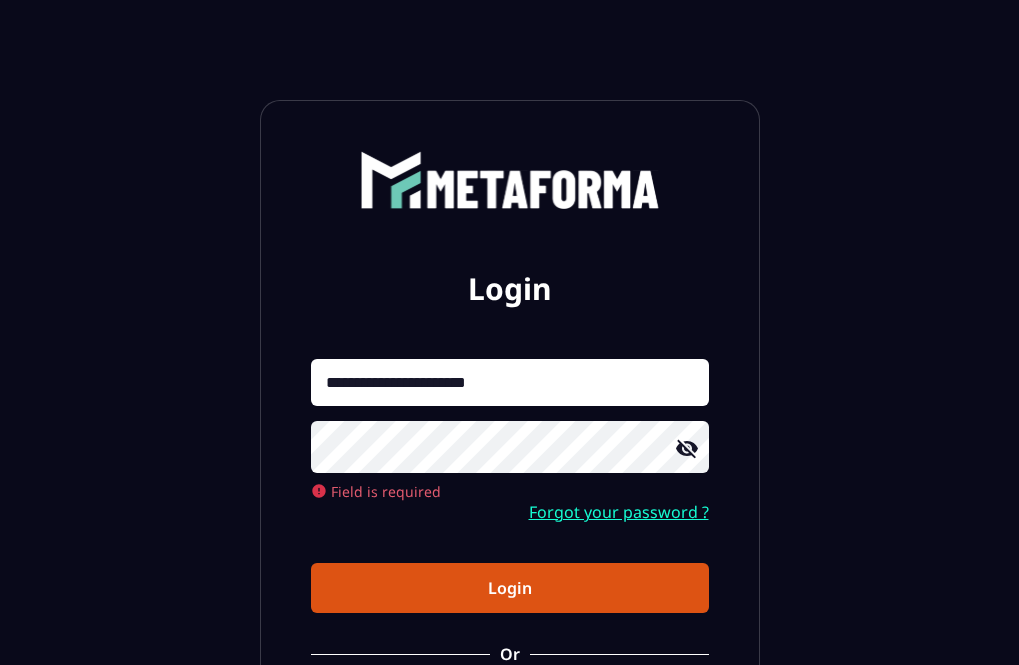 click 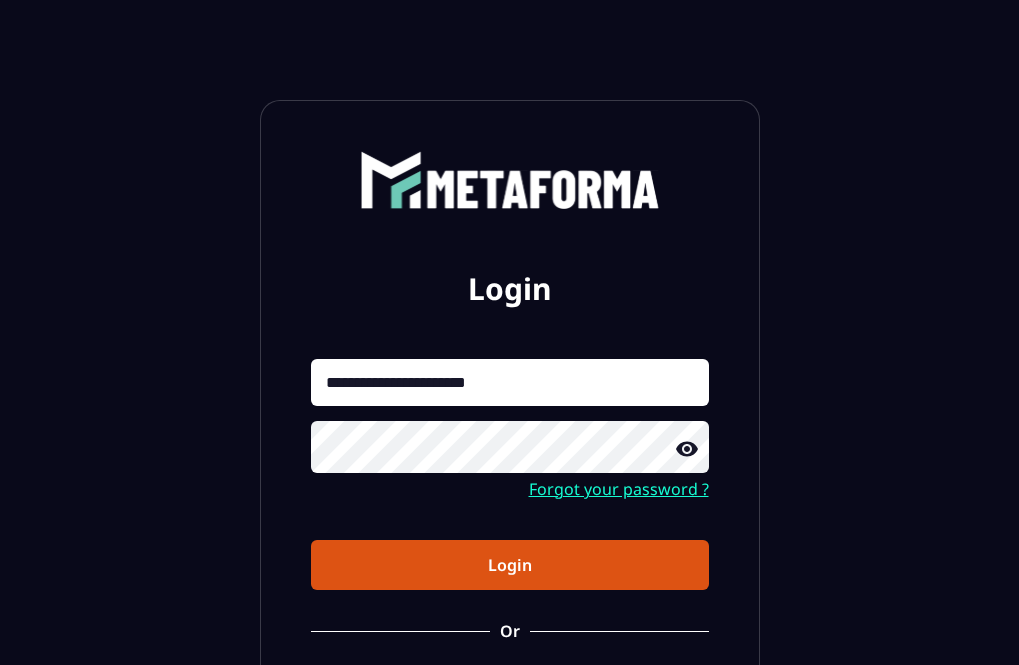 click on "Login" at bounding box center (510, 565) 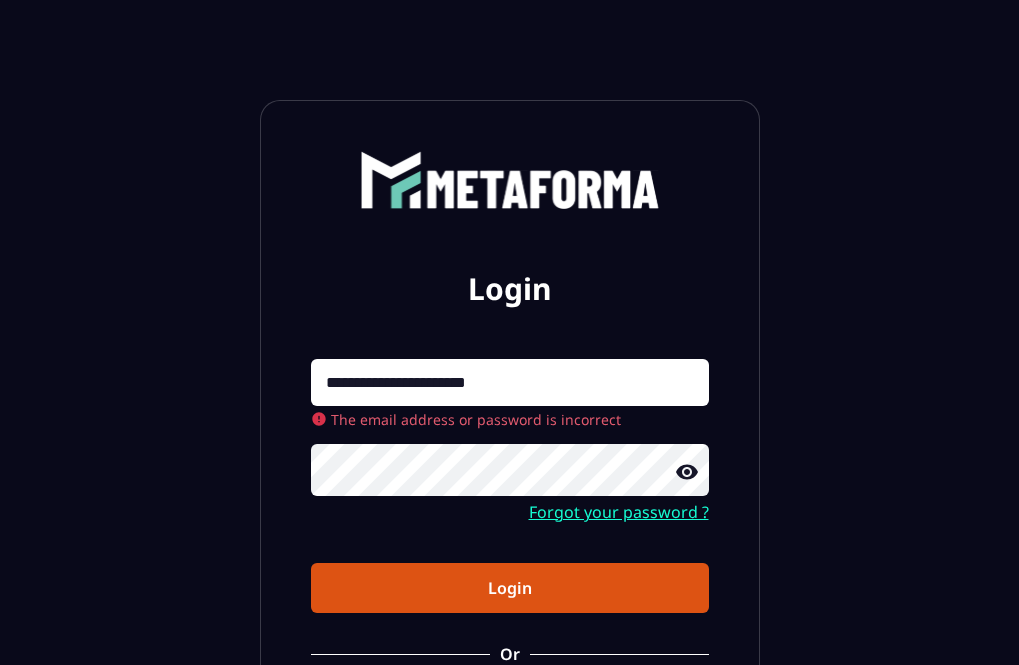 click on "Login" at bounding box center (510, 588) 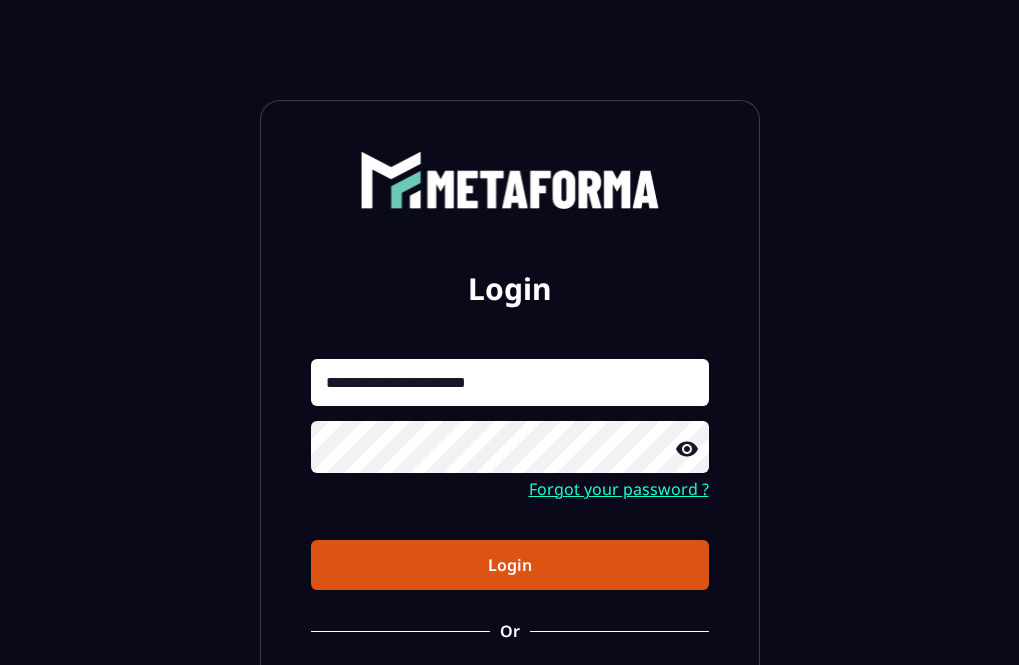 click on "**********" at bounding box center [510, 474] 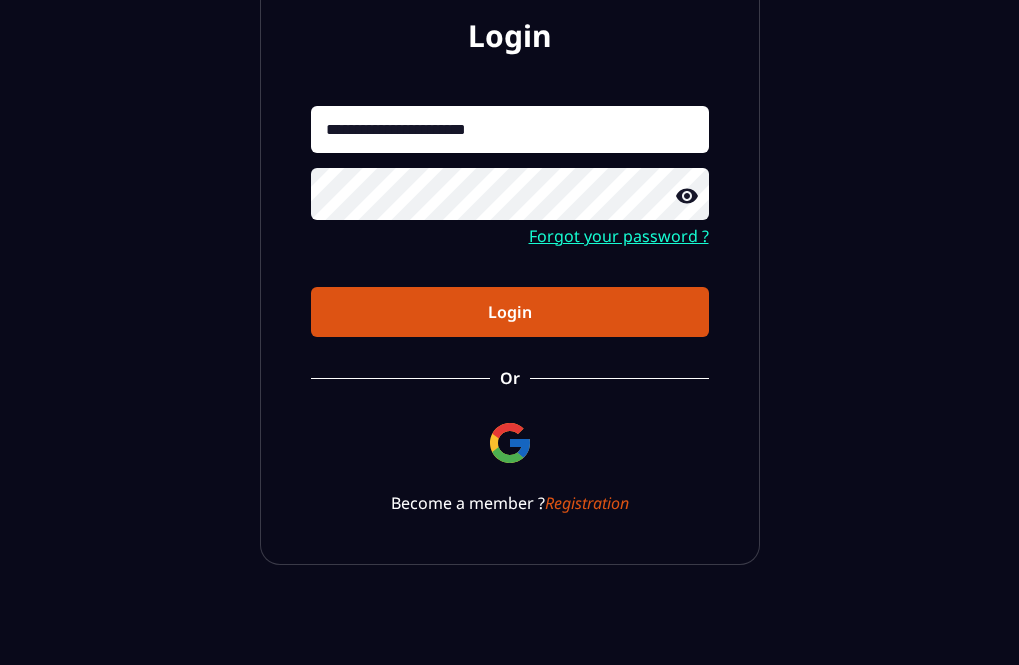 click on "Forgot your password ?" at bounding box center [619, 236] 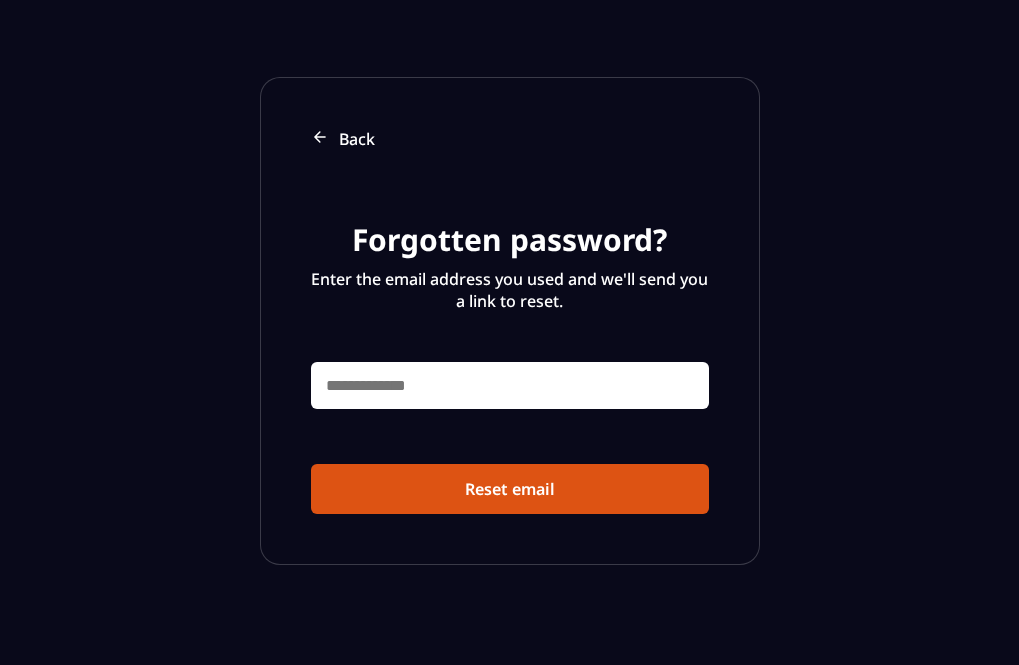 scroll, scrollTop: 28, scrollLeft: 0, axis: vertical 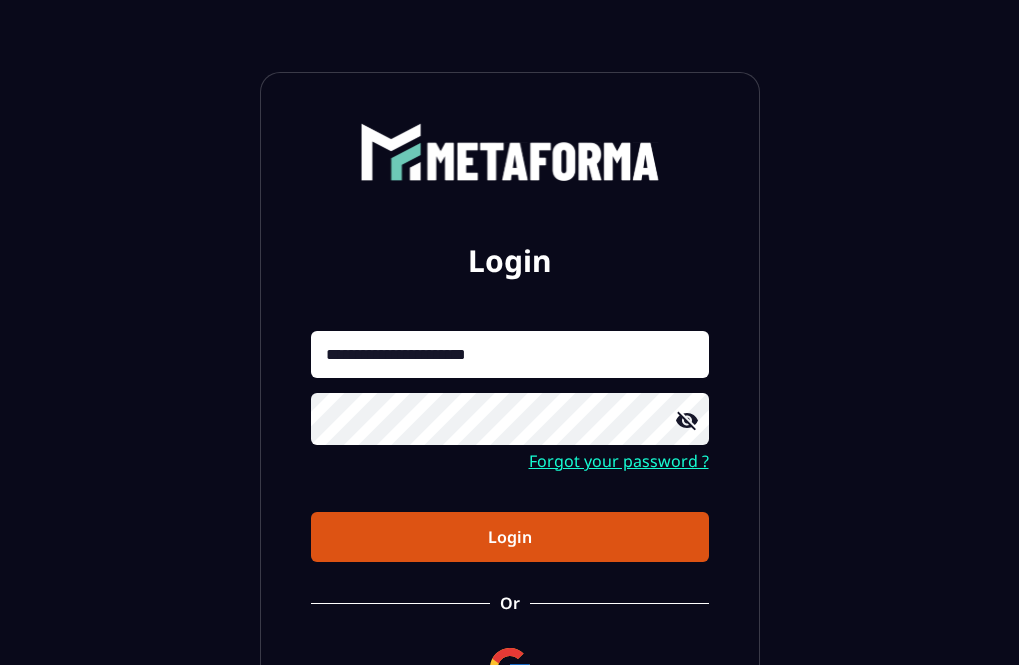 click 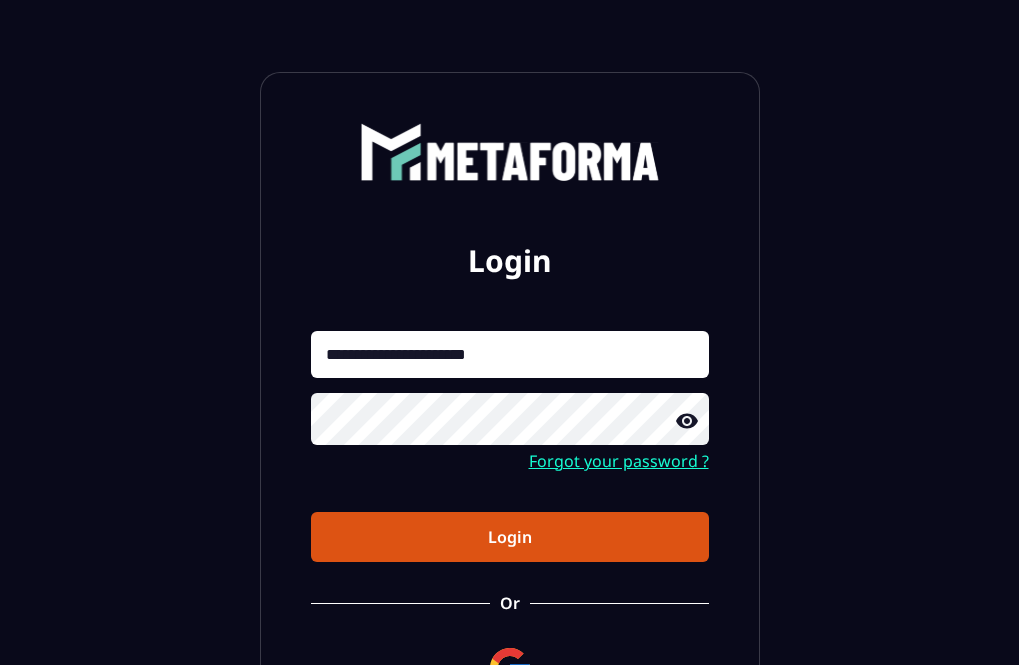 click on "Login" at bounding box center [510, 537] 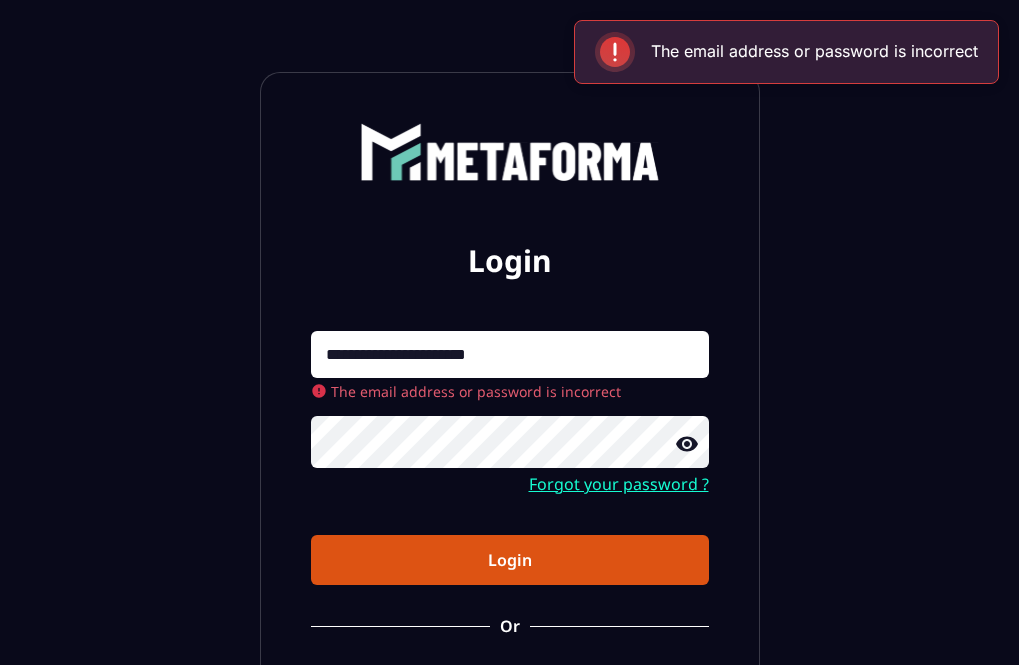 click on "Forgot your password ?" at bounding box center (619, 484) 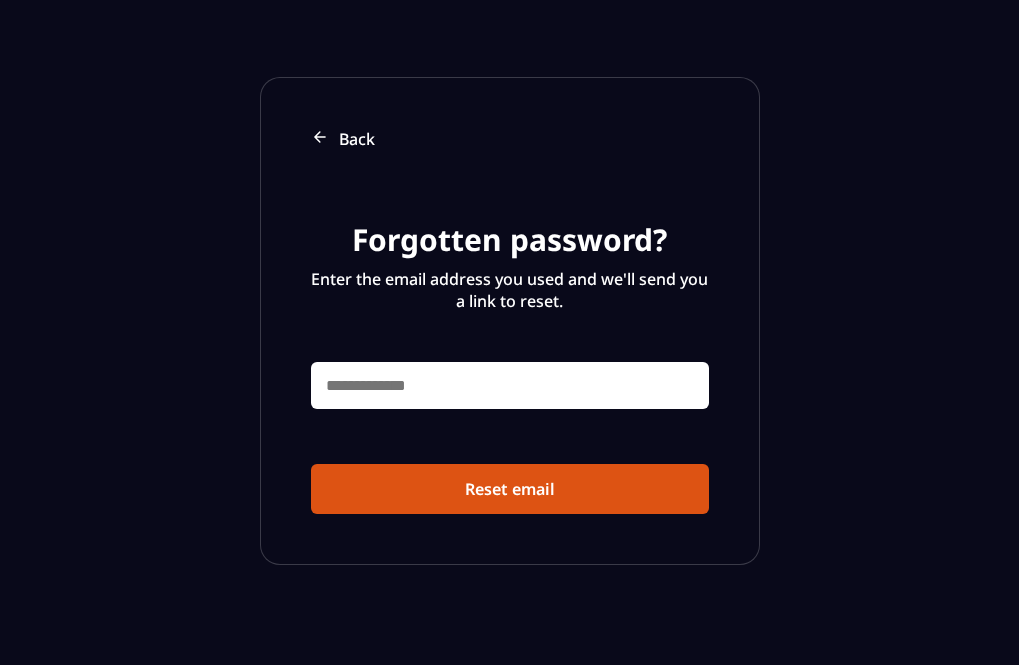 click at bounding box center (510, 385) 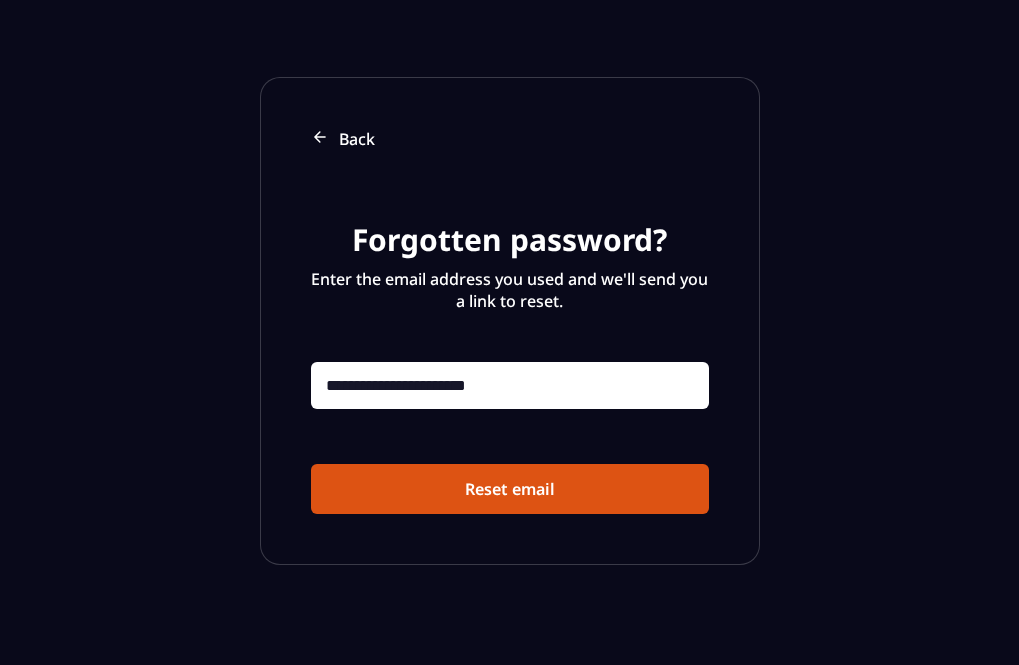 click on "Reset email" at bounding box center [510, 489] 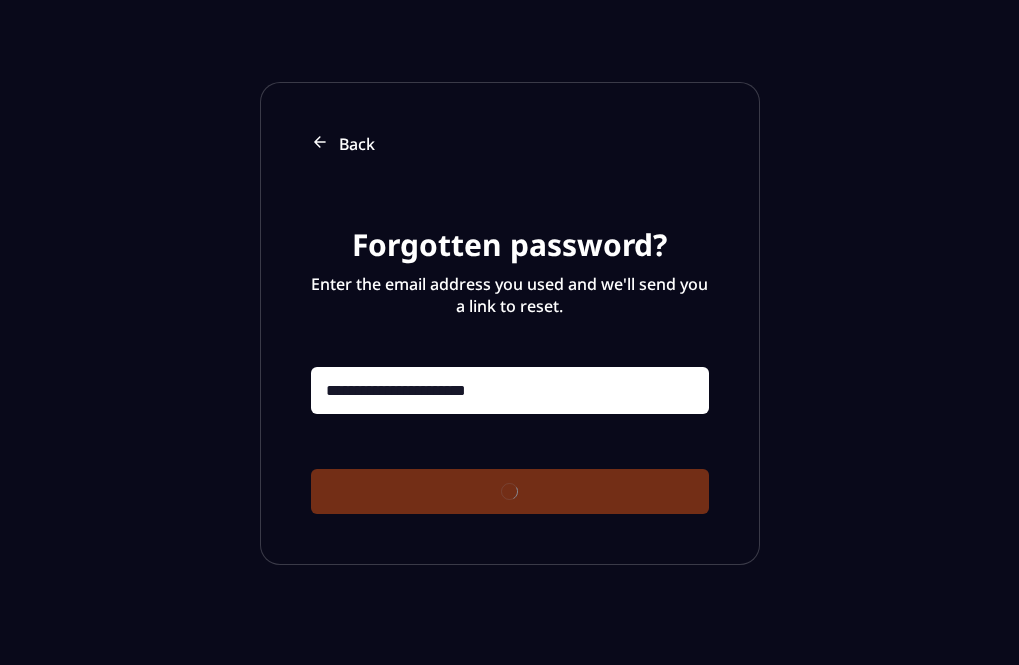 type 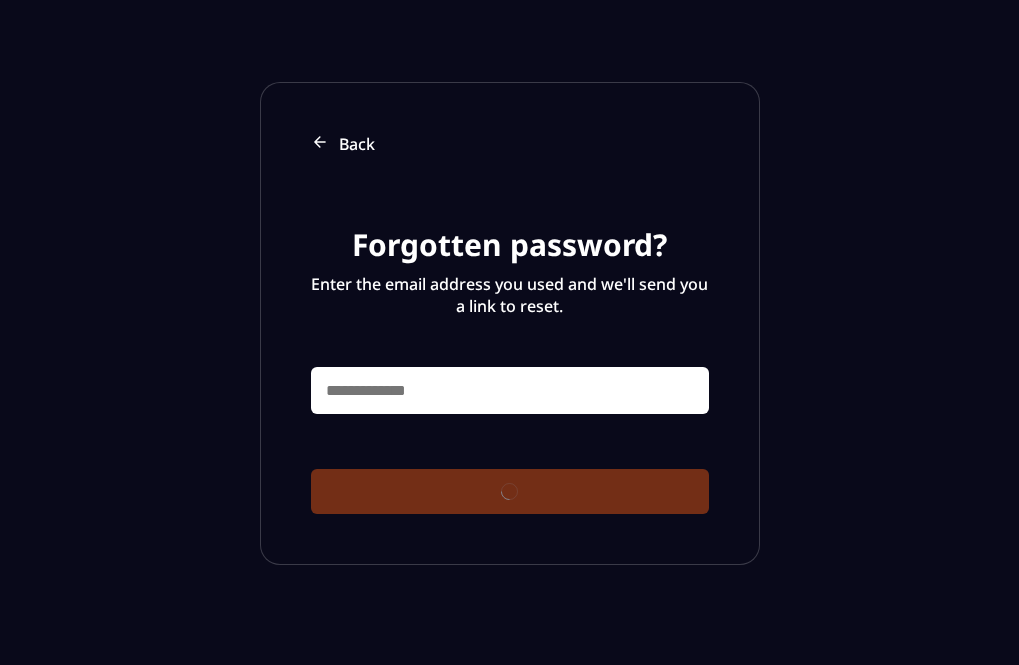 scroll, scrollTop: 28, scrollLeft: 0, axis: vertical 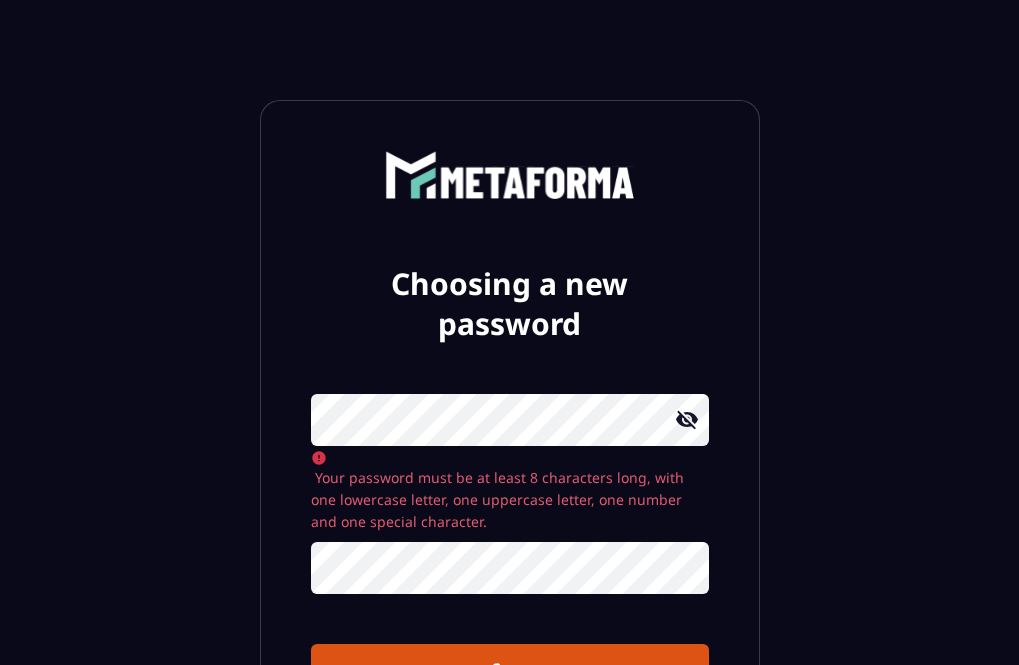 click 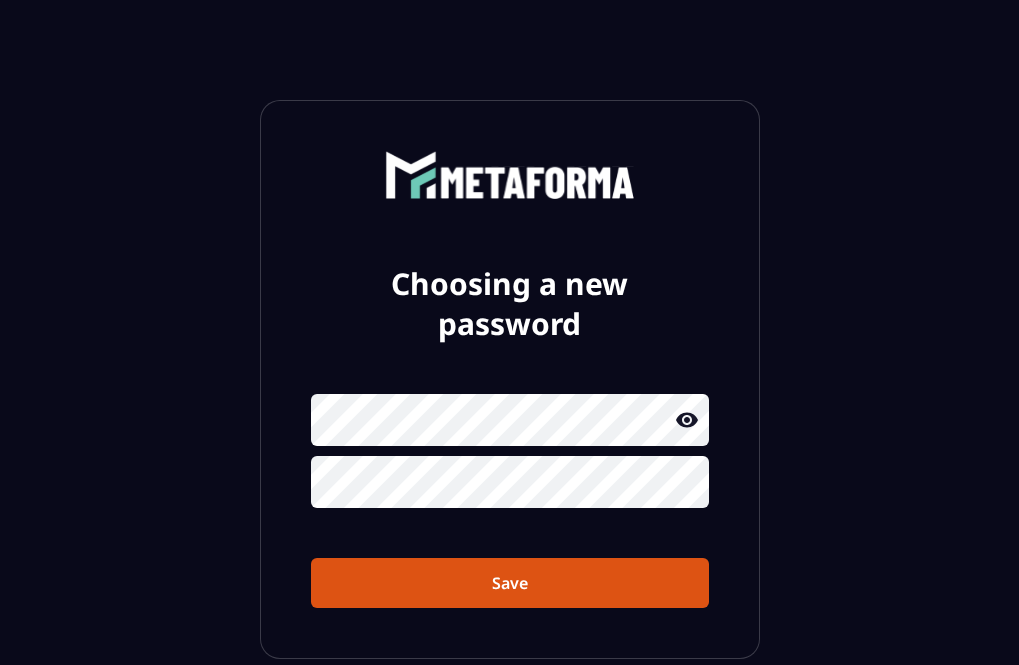 click on "Save" at bounding box center [510, 501] 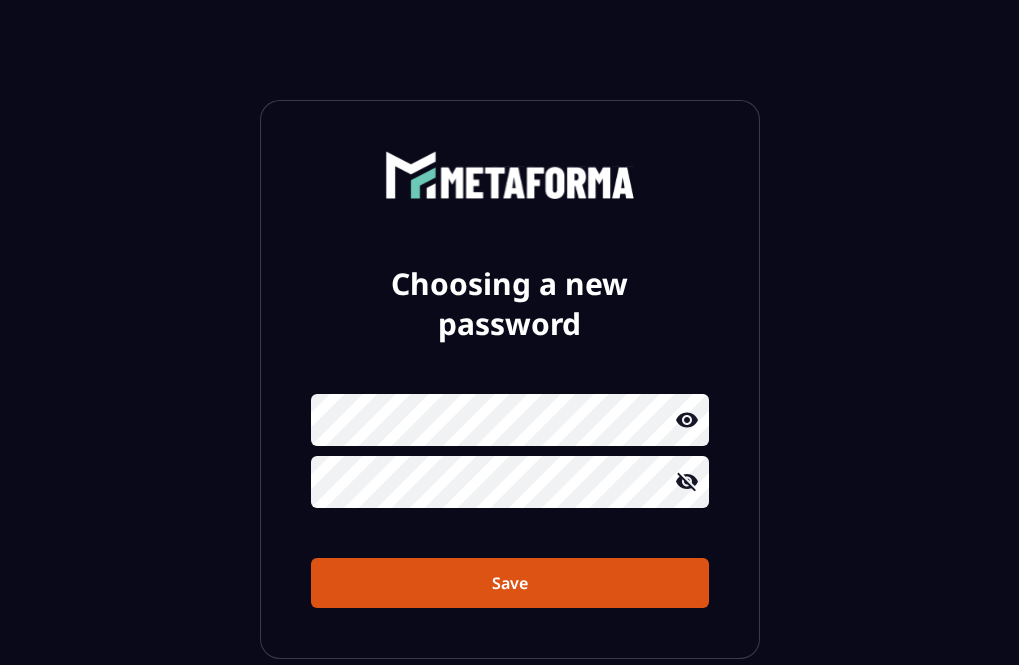 click 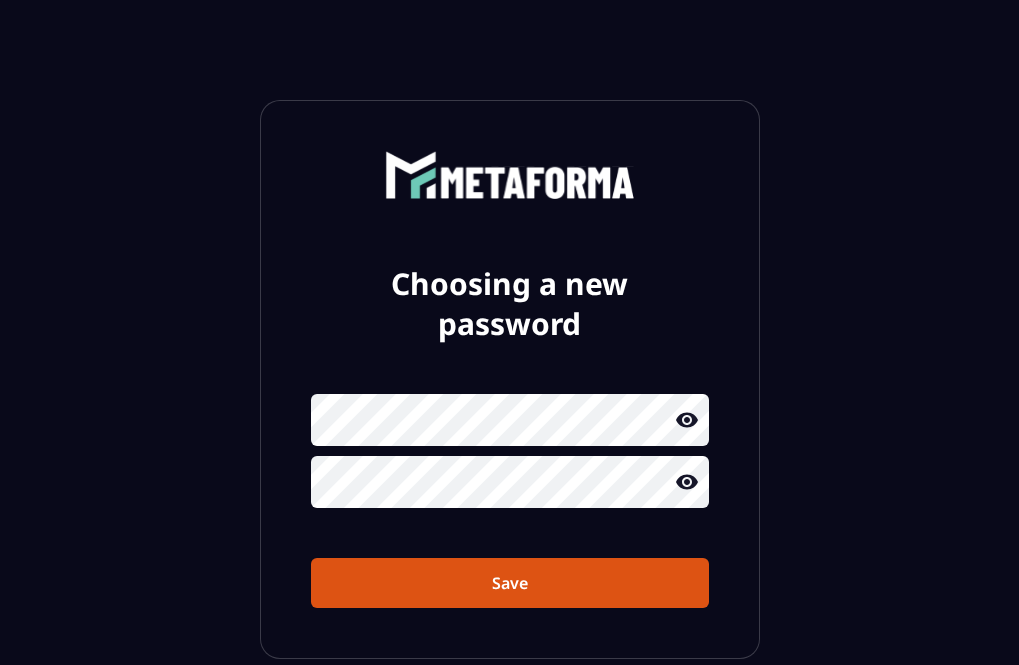 click on "Save" at bounding box center [510, 583] 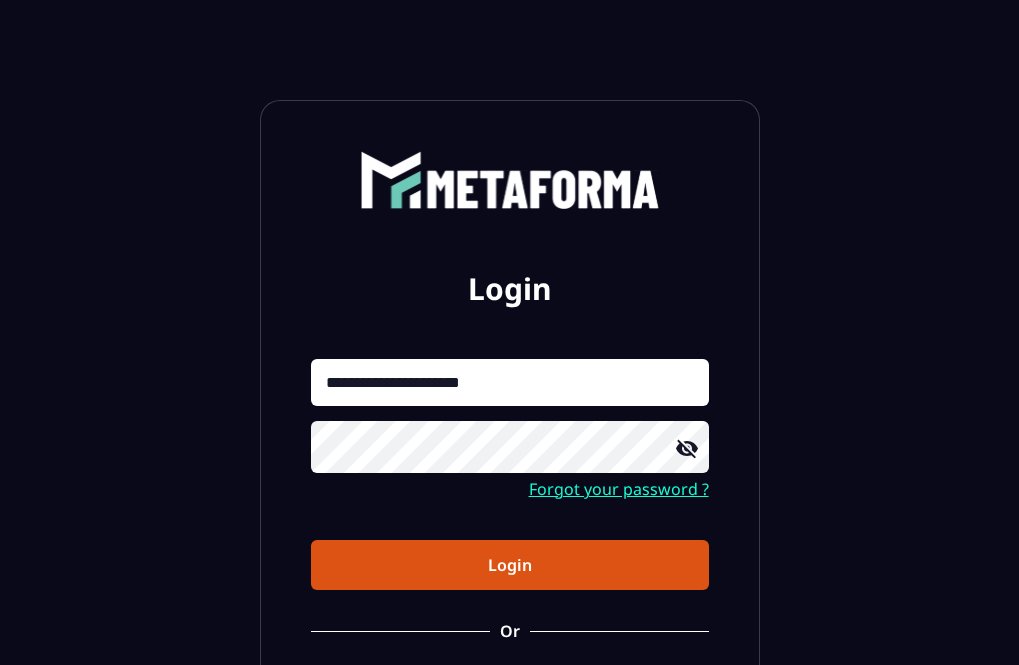 click on "Login" at bounding box center (510, 565) 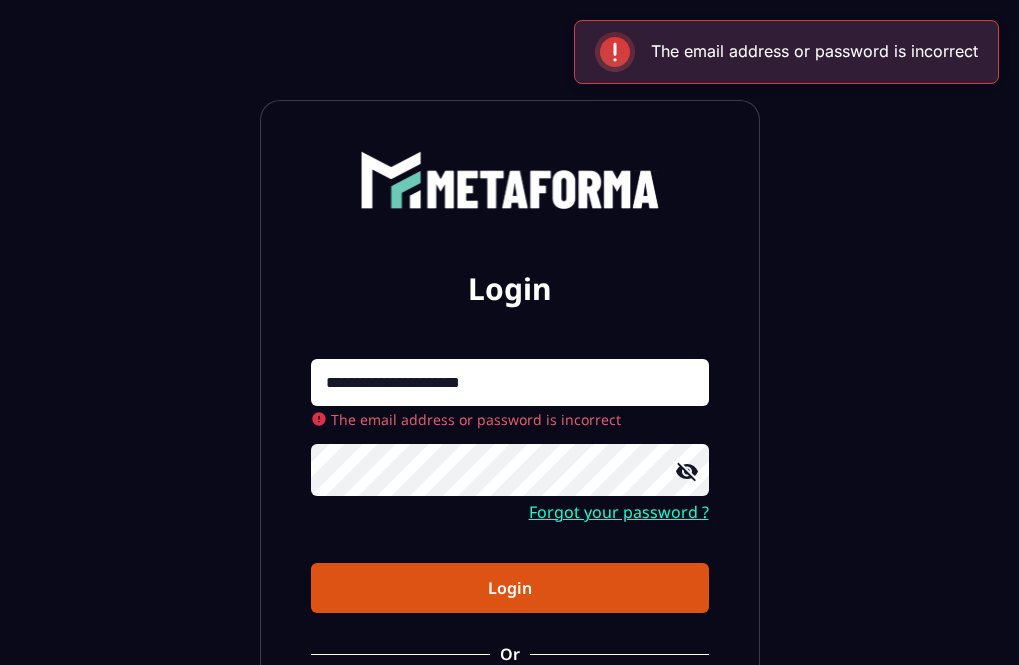 click on "**********" at bounding box center (510, 382) 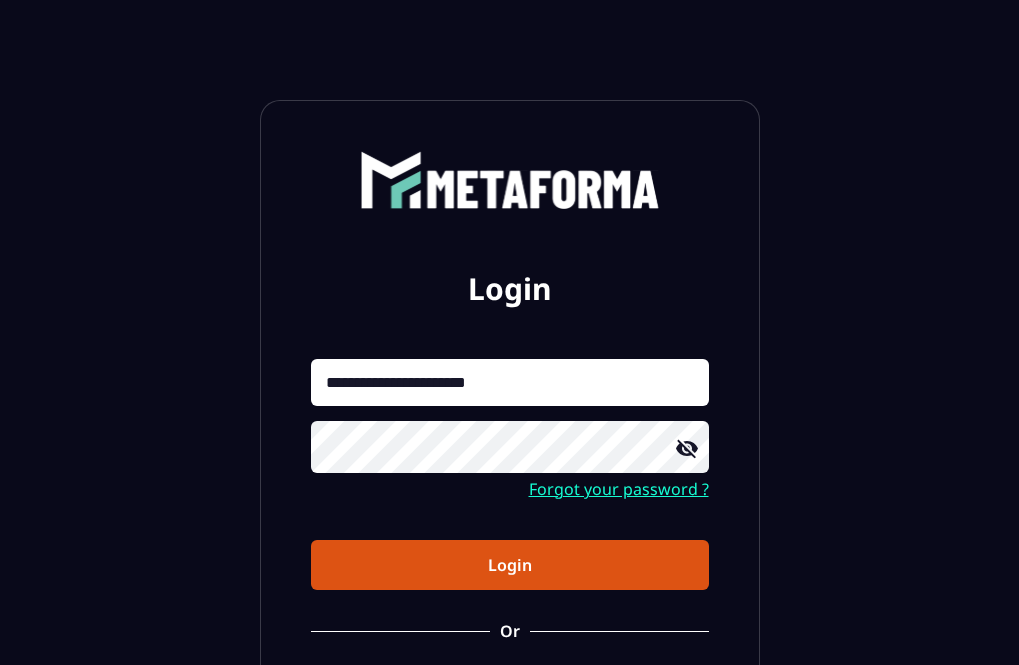 click 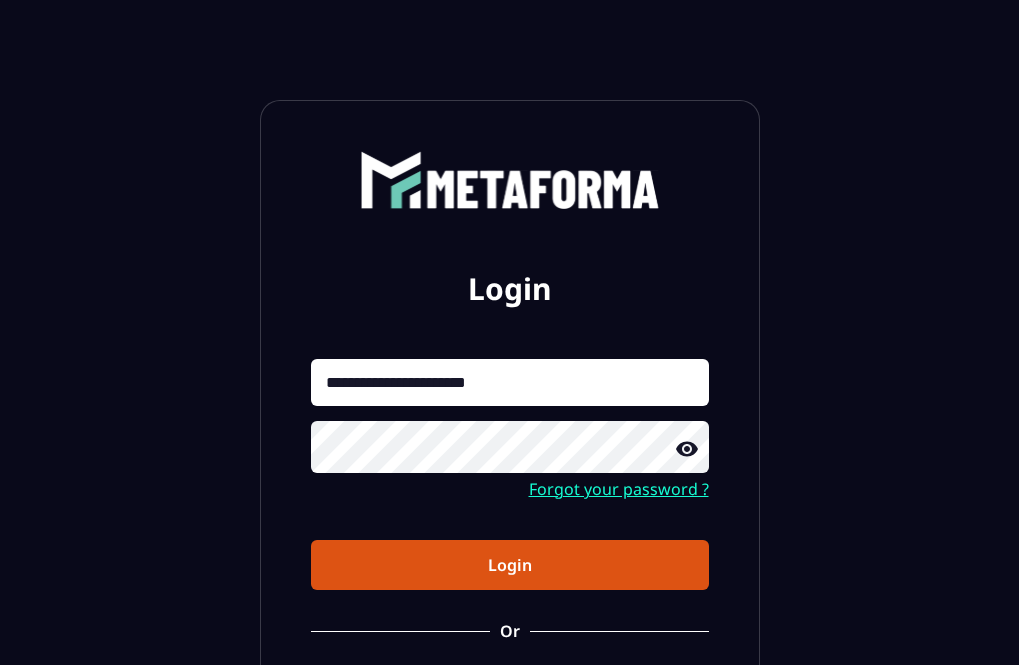 click on "Login" at bounding box center [510, 565] 